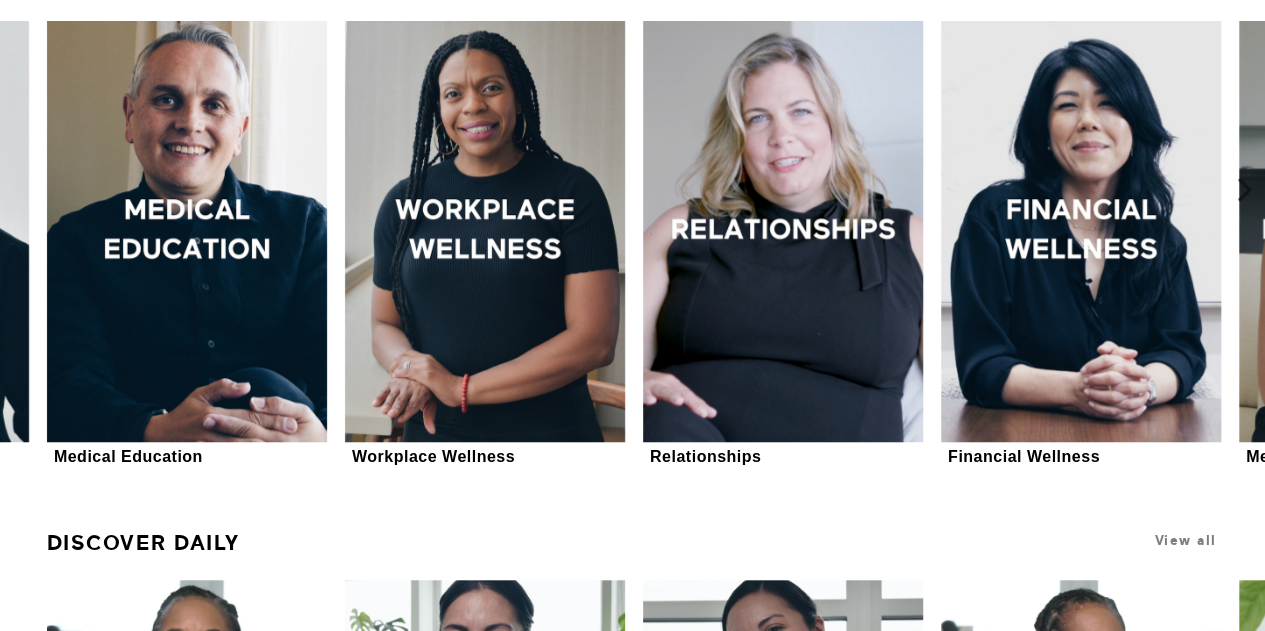 scroll, scrollTop: 600, scrollLeft: 0, axis: vertical 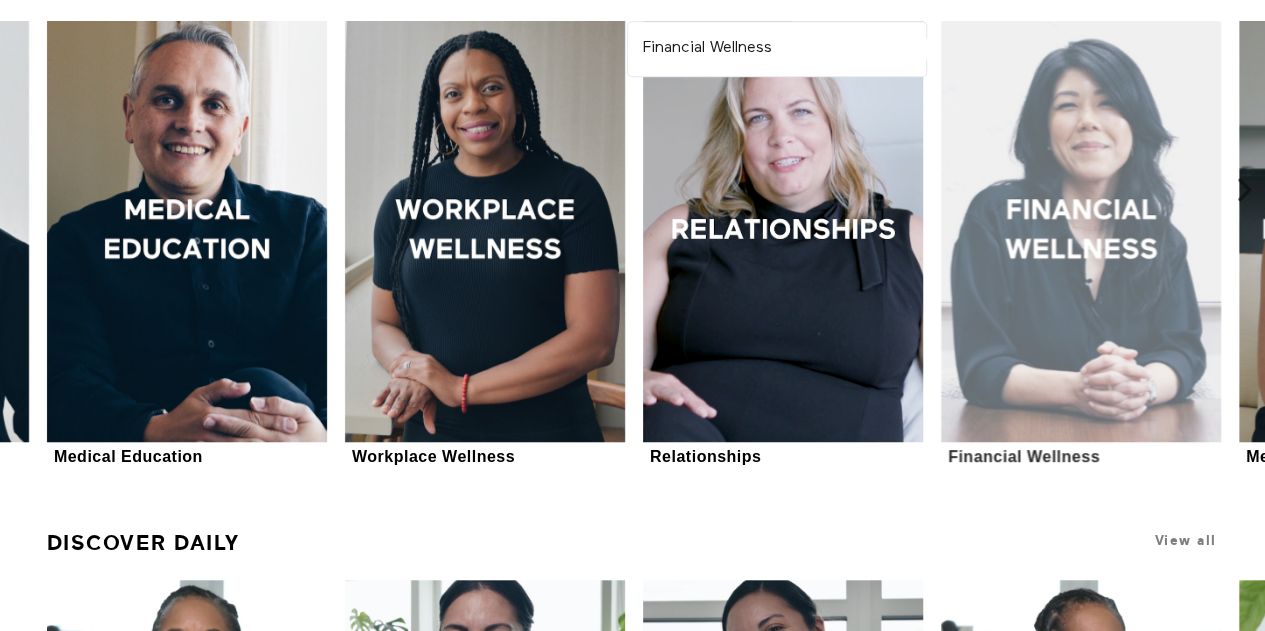 click at bounding box center (1081, 231) 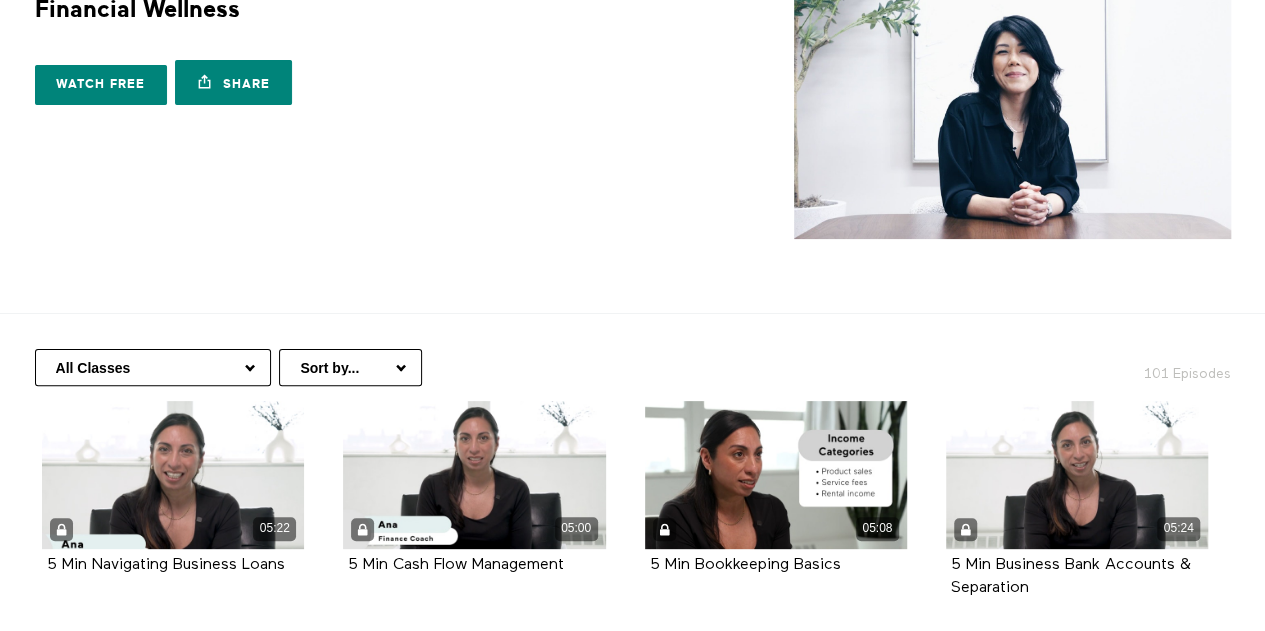 scroll, scrollTop: 0, scrollLeft: 0, axis: both 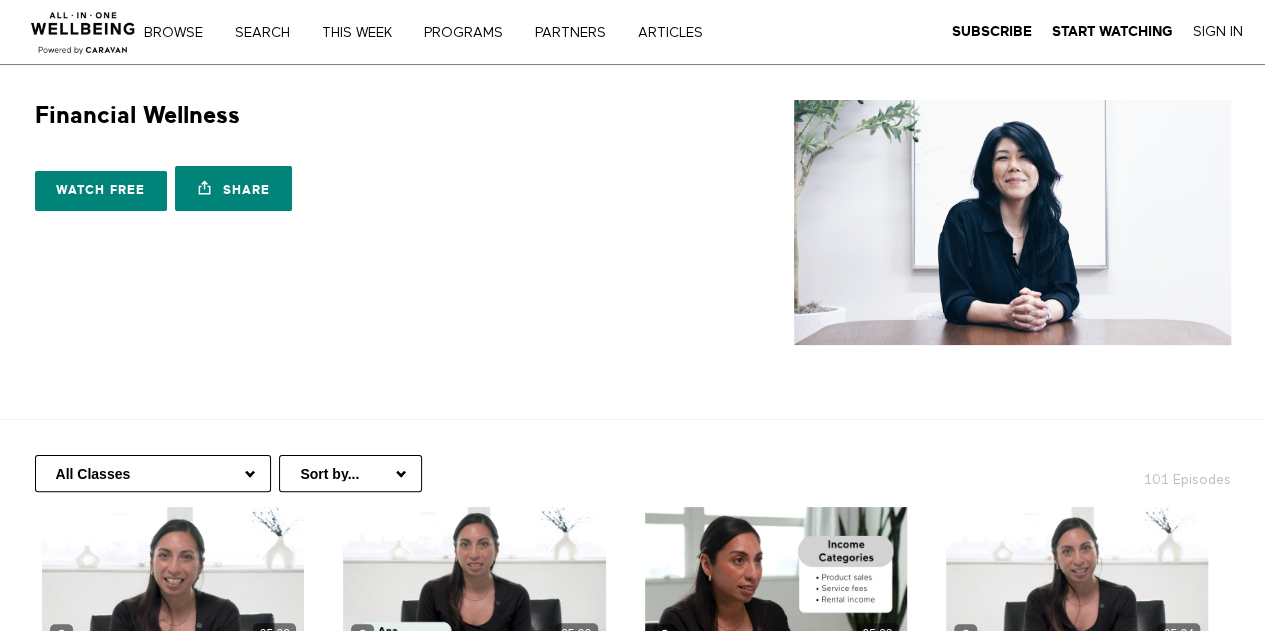 click on "Browse
Search
THIS WEEK
PROGRAMS
PARTNERS
ARTICLES
Subscribe
Start Watching
Sign in" at bounding box center (435, 32) 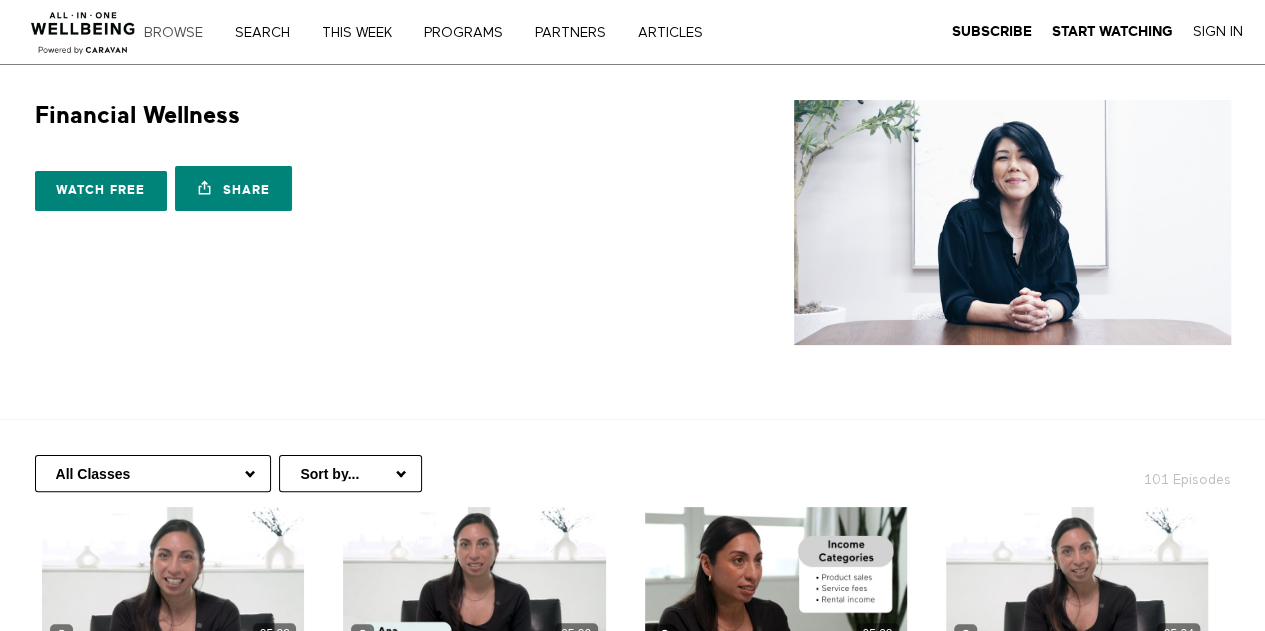 click on "Browse" at bounding box center [180, 33] 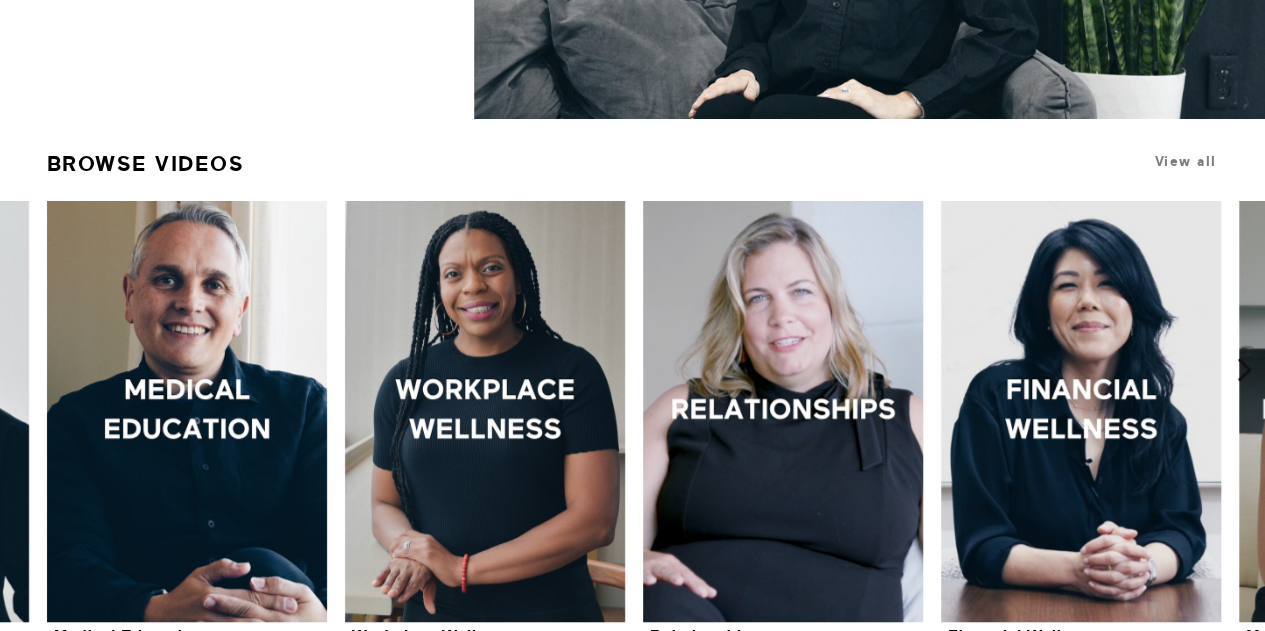 scroll, scrollTop: 400, scrollLeft: 0, axis: vertical 